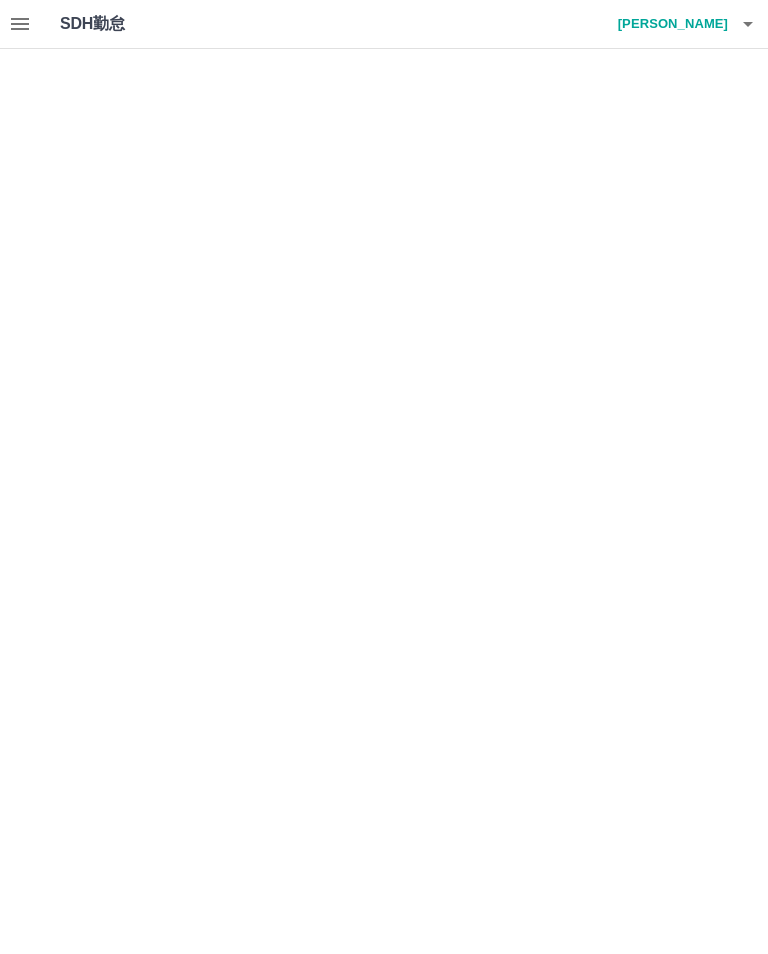 scroll, scrollTop: 0, scrollLeft: 0, axis: both 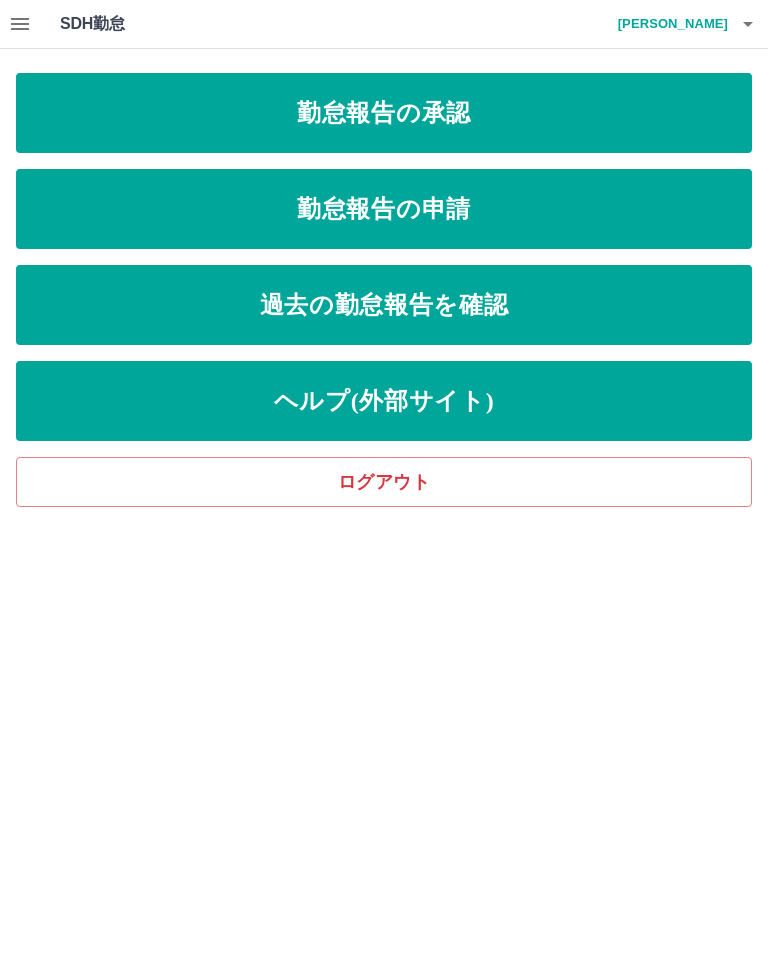 click at bounding box center [748, 24] 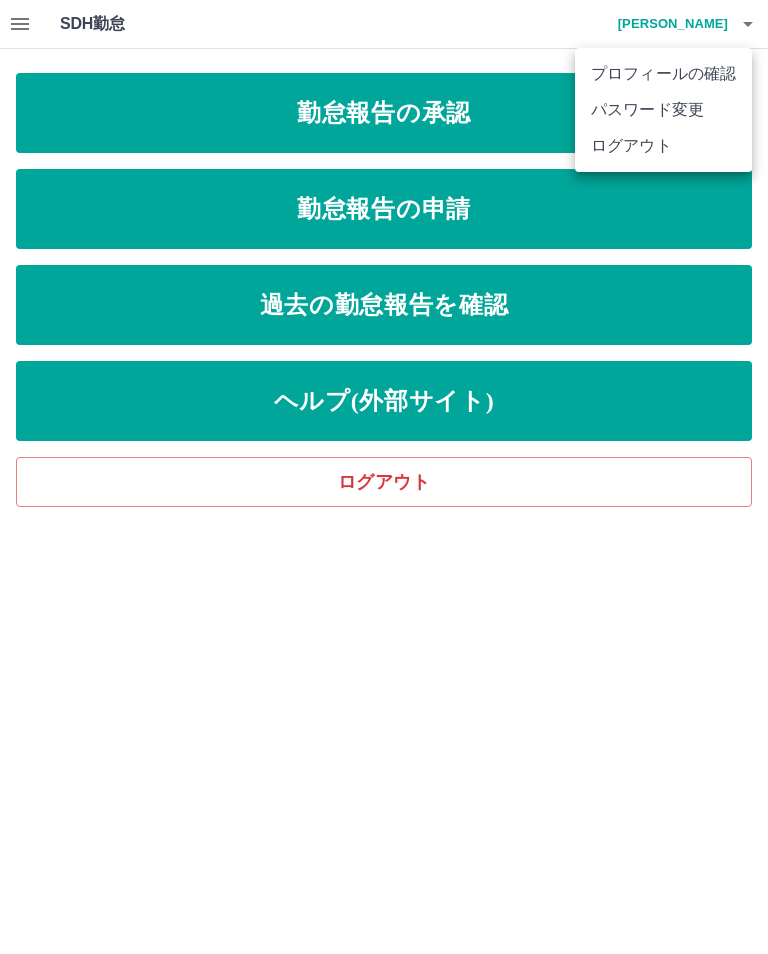 click on "ログアウト" at bounding box center [663, 146] 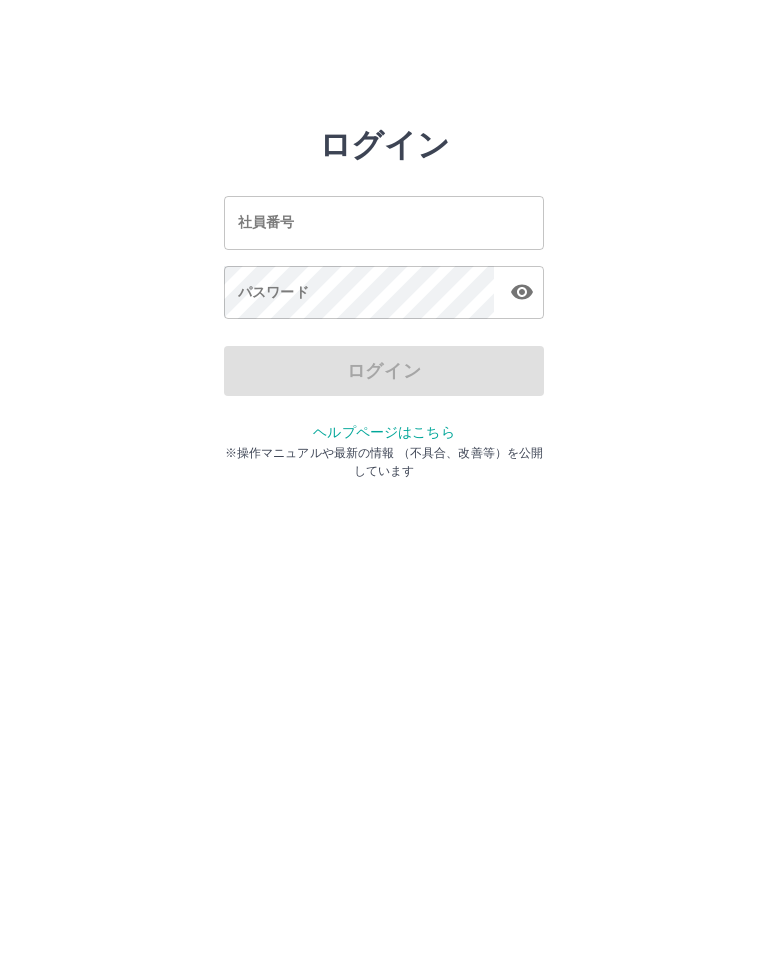 scroll, scrollTop: 0, scrollLeft: 0, axis: both 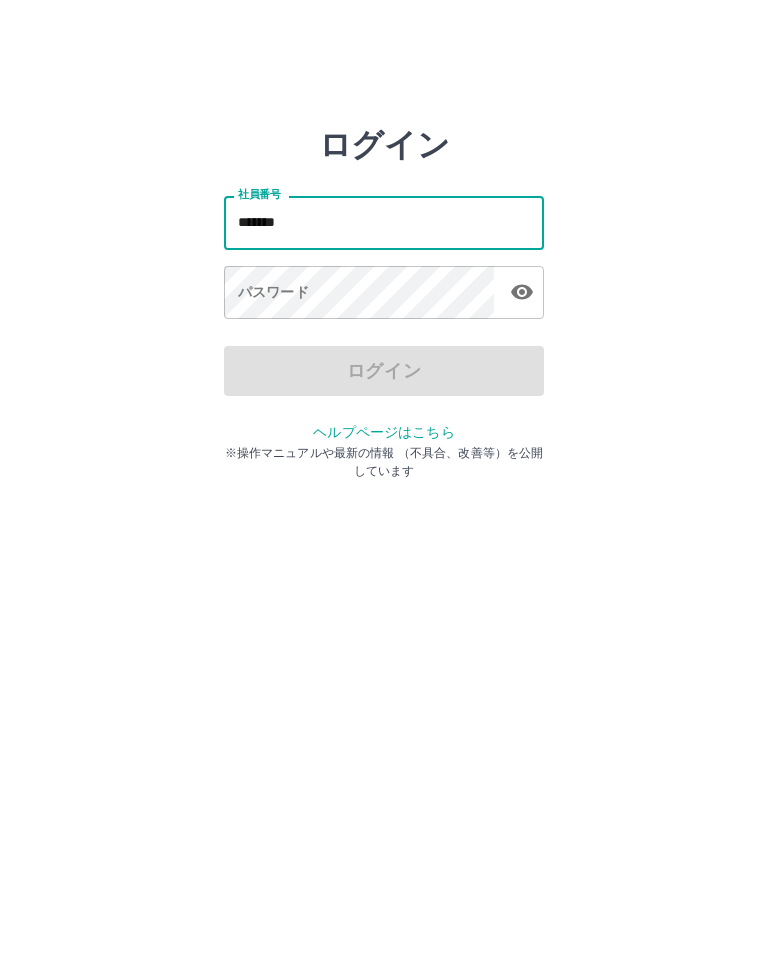 type on "*******" 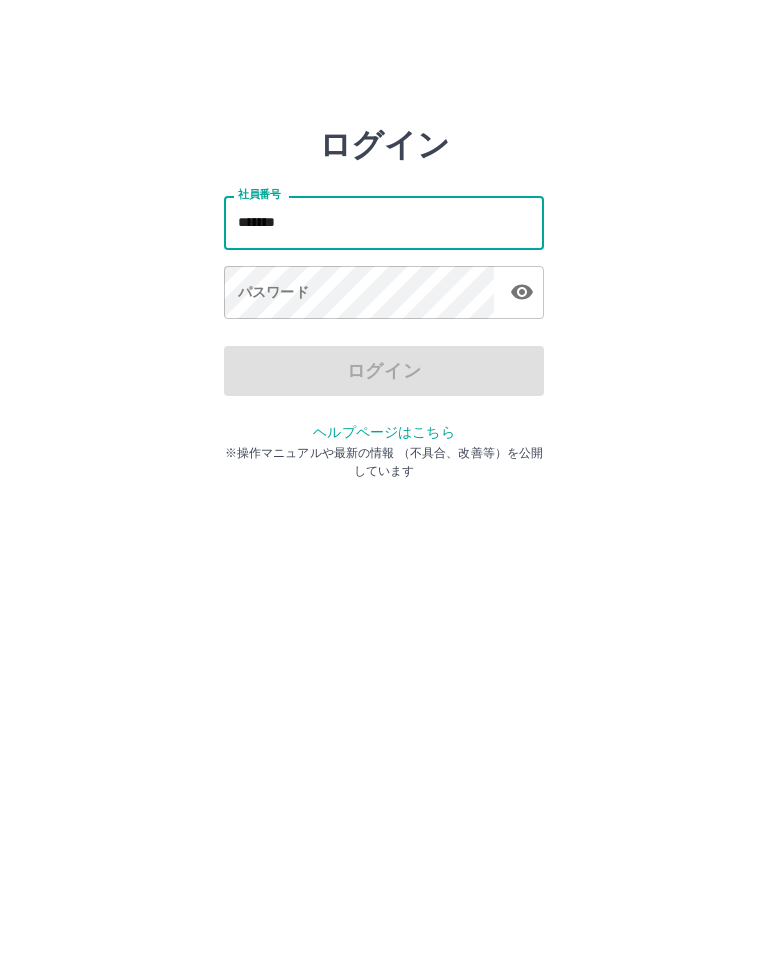 click on "パスワード パスワード" at bounding box center (384, 294) 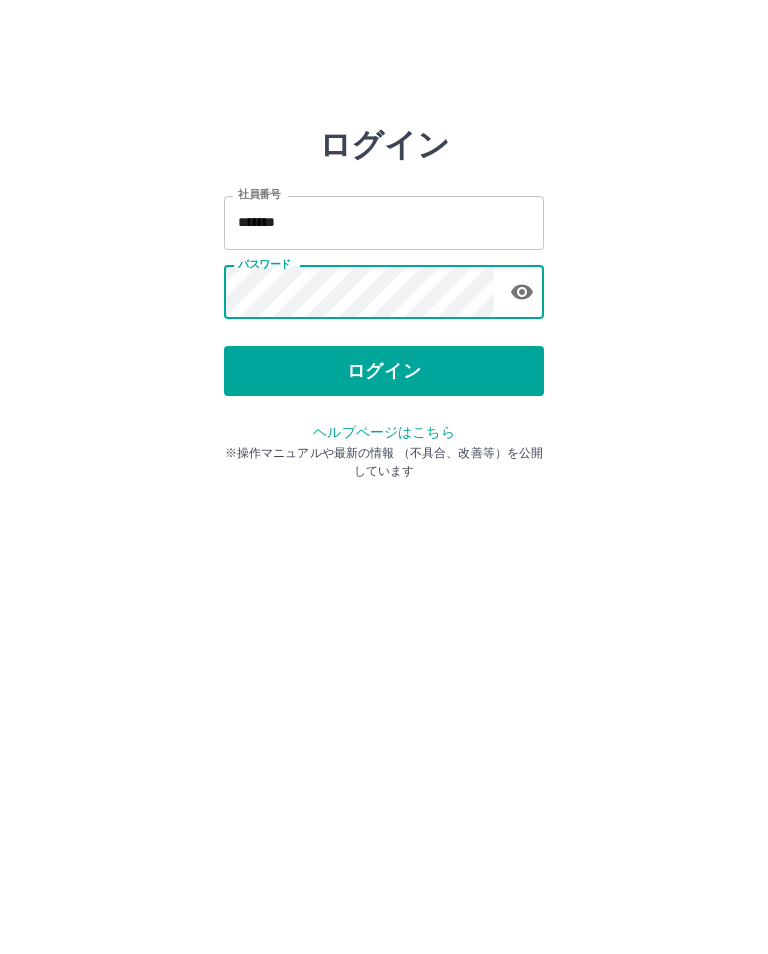 click on "ログイン" at bounding box center (384, 371) 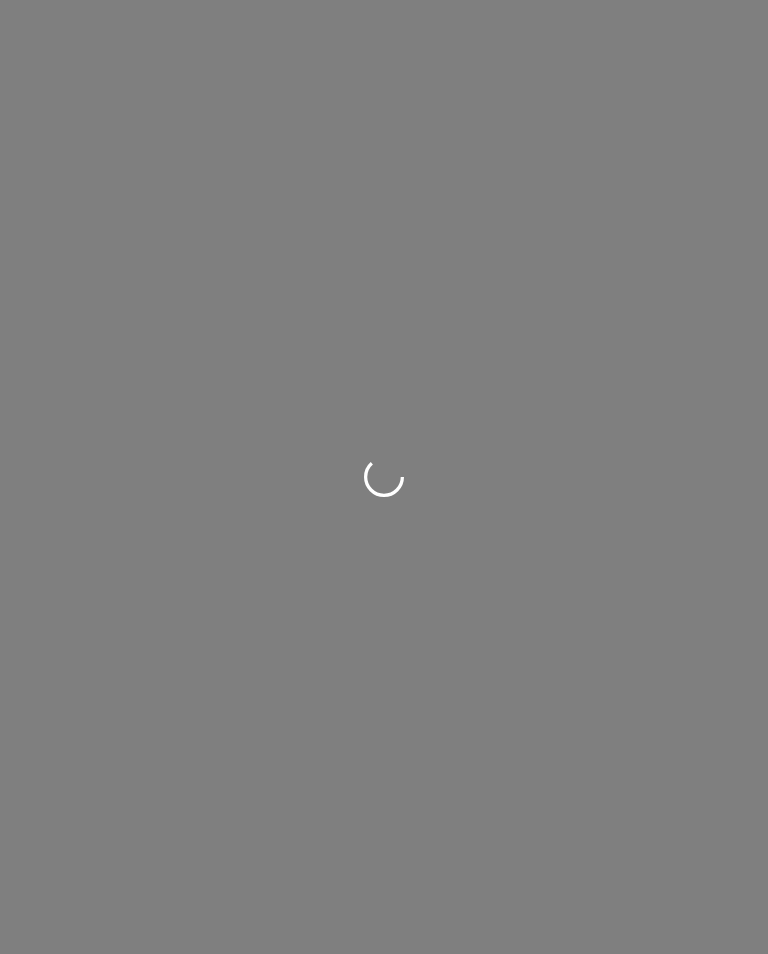 scroll, scrollTop: 0, scrollLeft: 0, axis: both 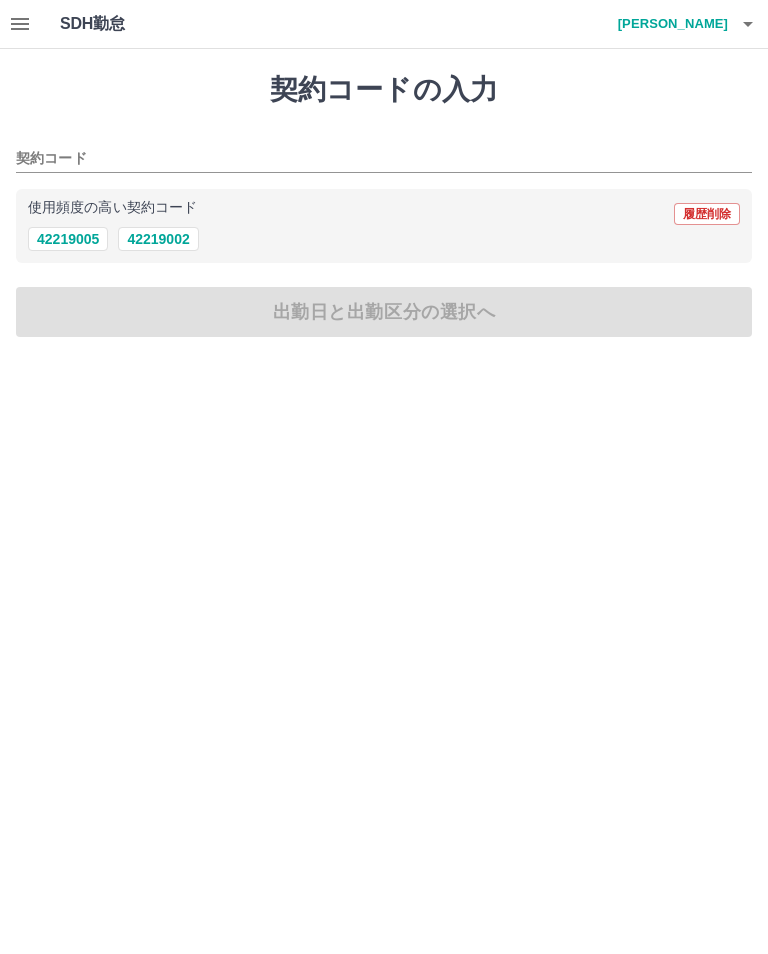 click on "42219005" at bounding box center (68, 239) 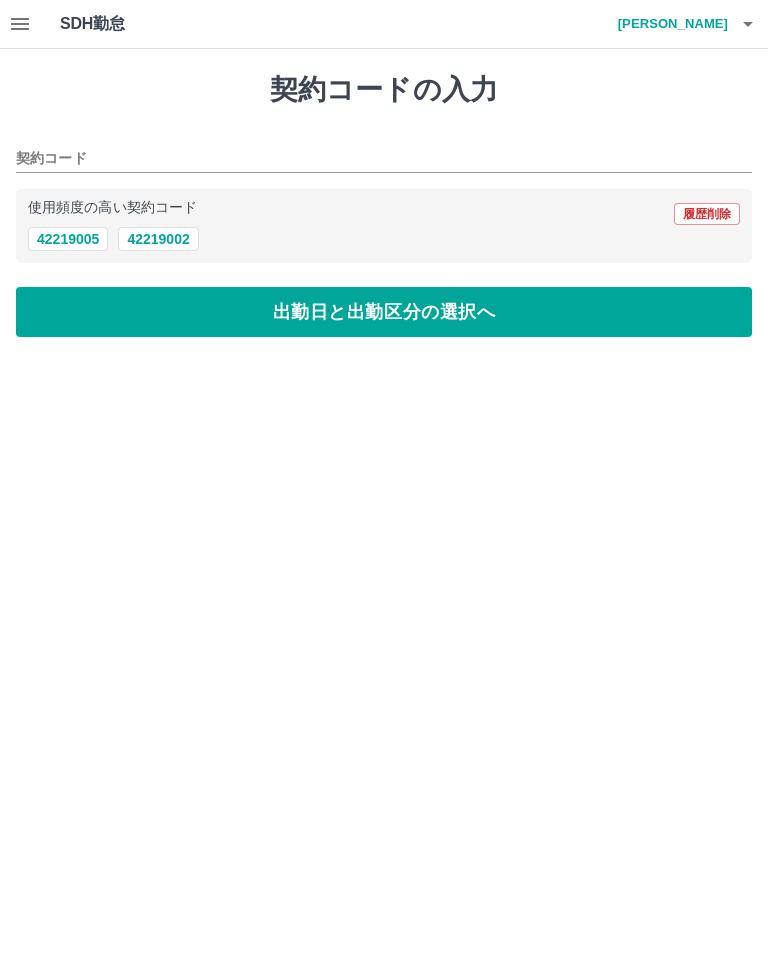 type on "********" 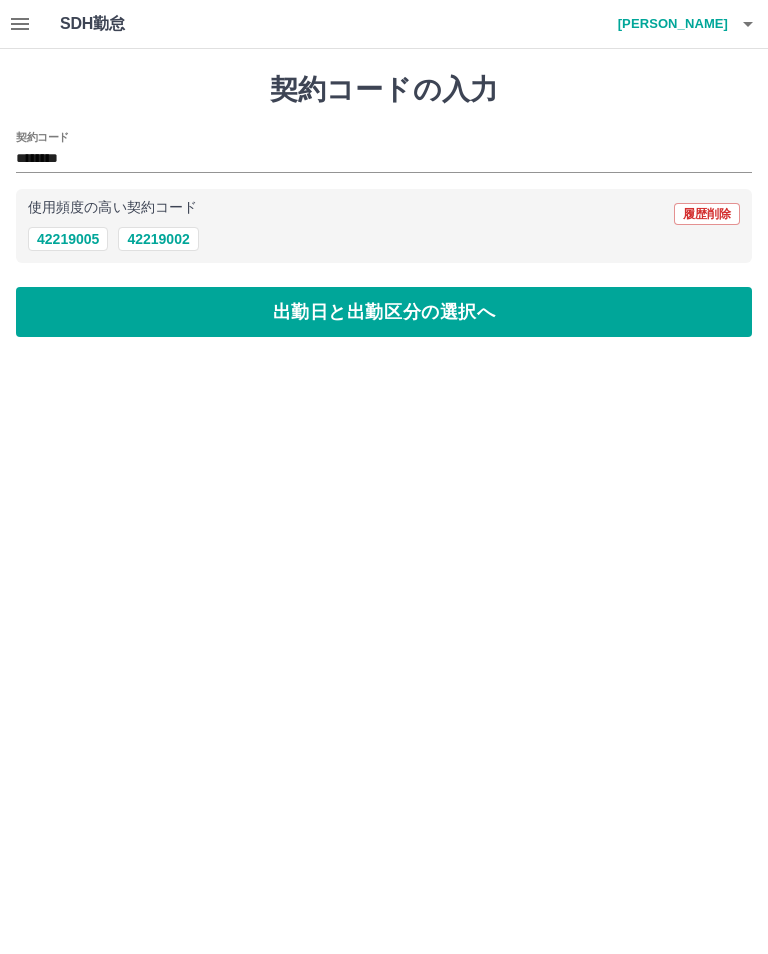 click on "出勤日と出勤区分の選択へ" at bounding box center [384, 312] 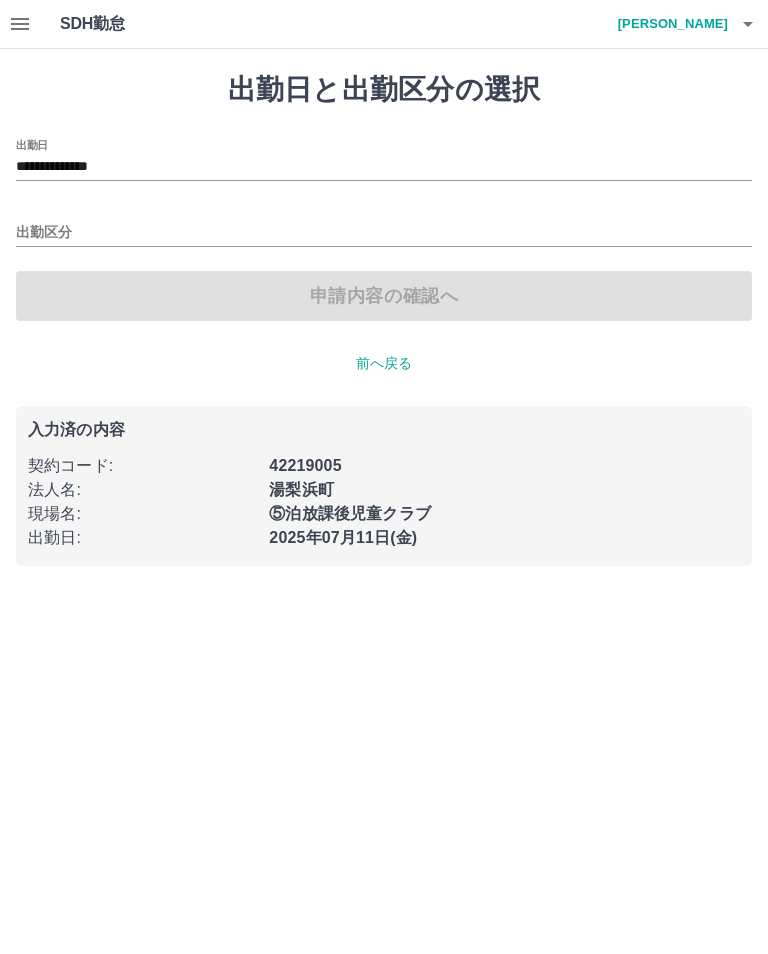 click on "出勤区分" at bounding box center [384, 233] 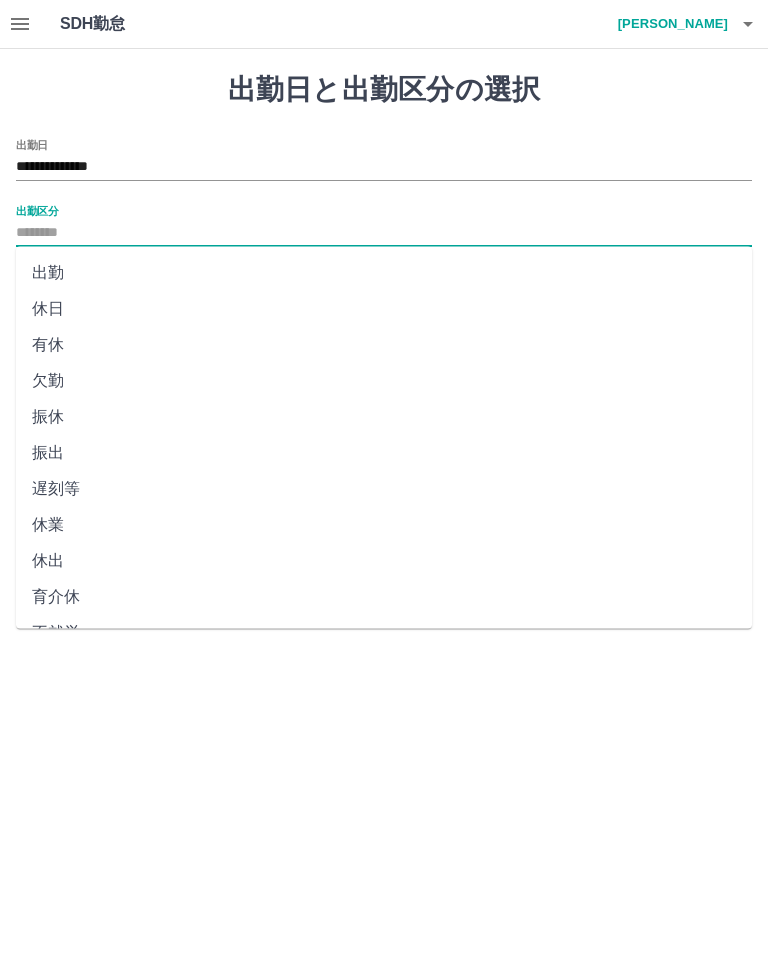 click on "出勤" at bounding box center (384, 273) 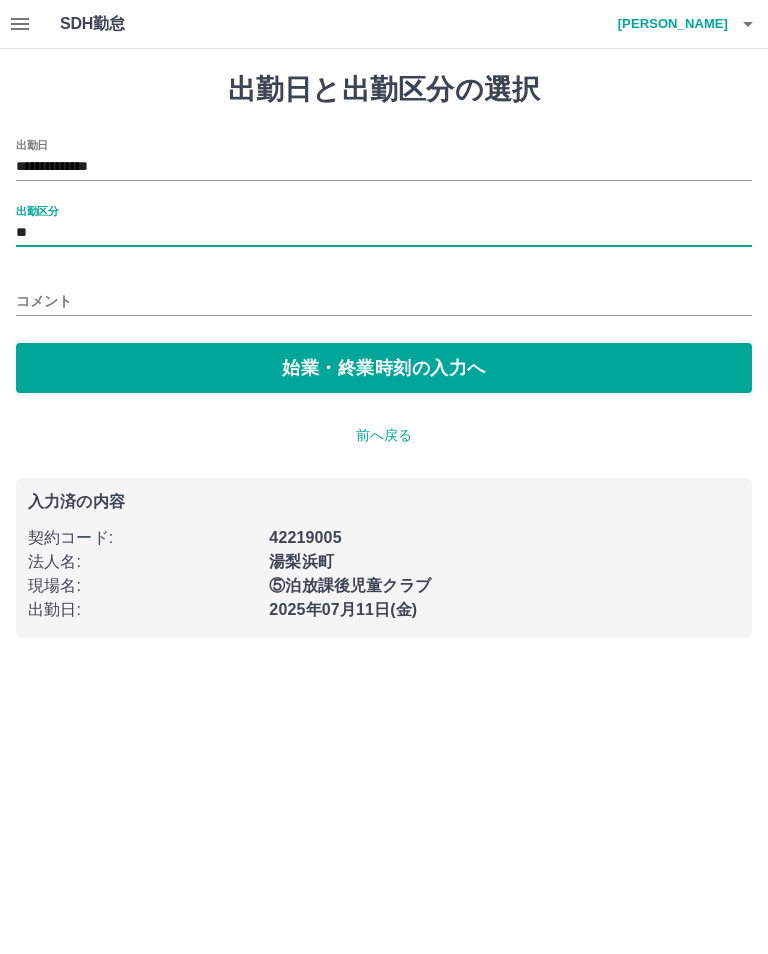 type on "**" 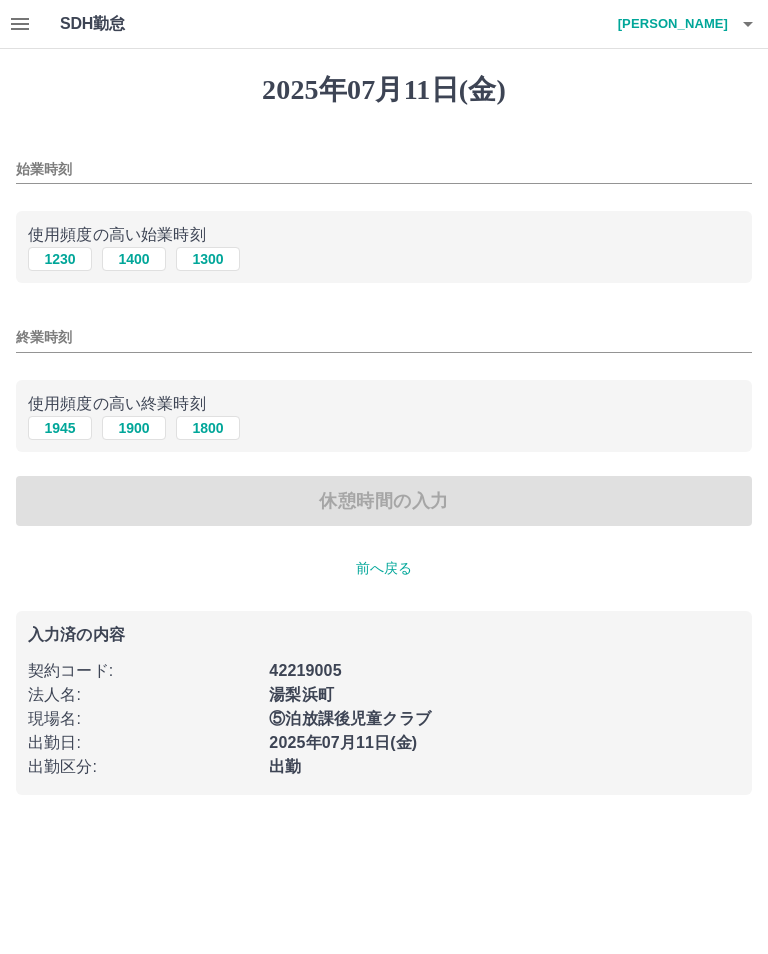 click on "始業時刻" at bounding box center (384, 169) 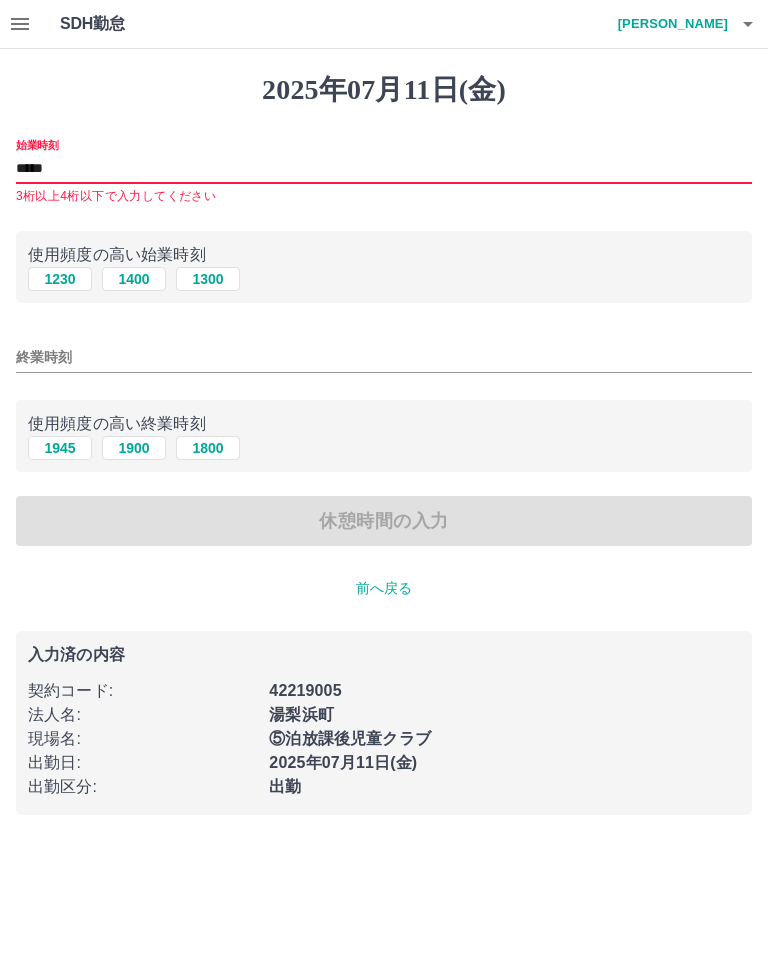 type on "*****" 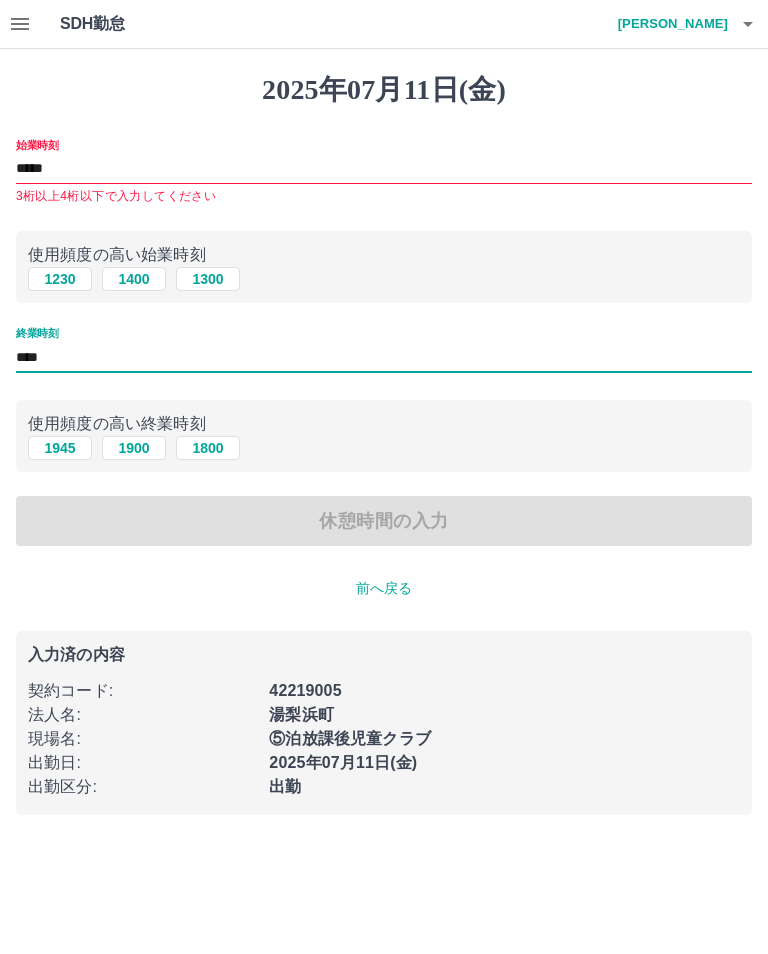 type on "****" 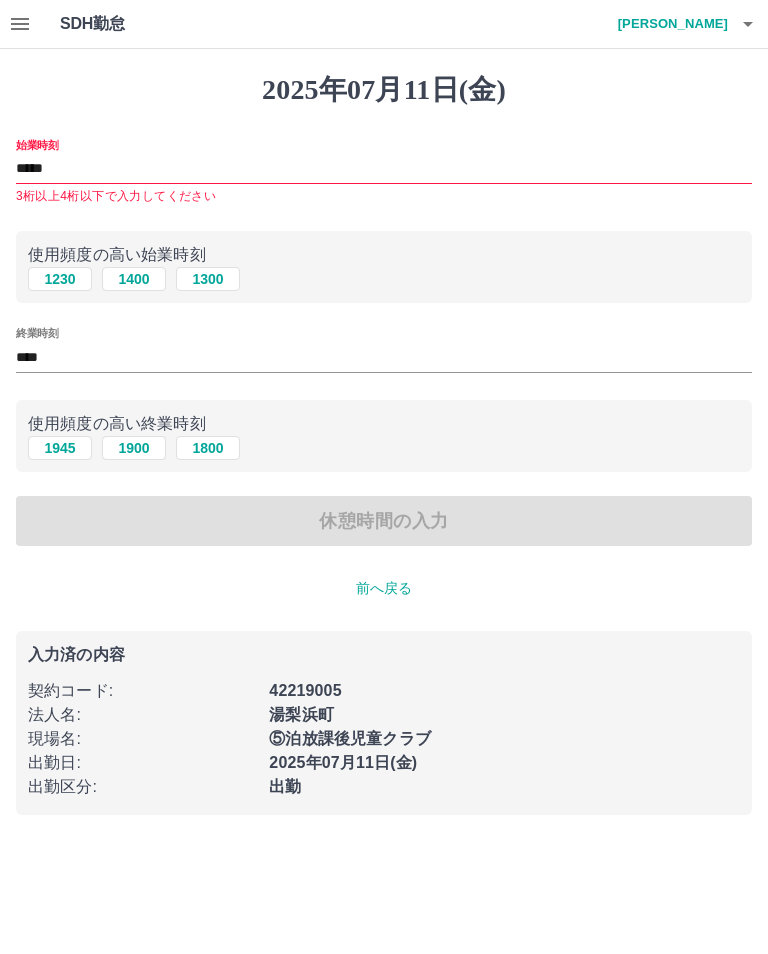 click on "SDH勤怠 米原　久子 2025年07月11日(金) 始業時刻 ***** 3桁以上4桁以下で入力してください 使用頻度の高い始業時刻 1230 1400 1300 終業時刻 **** 使用頻度の高い終業時刻 1945 1900 1800 休憩時間の入力 前へ戻る 入力済の内容 契約コード : 42219005 法人名 : 湯梨浜町 現場名 : ⑤泊放課後児童クラブ 出勤日 : 2025年07月11日(金) 出勤区分 : 出勤 SDH勤怠" at bounding box center [384, 419] 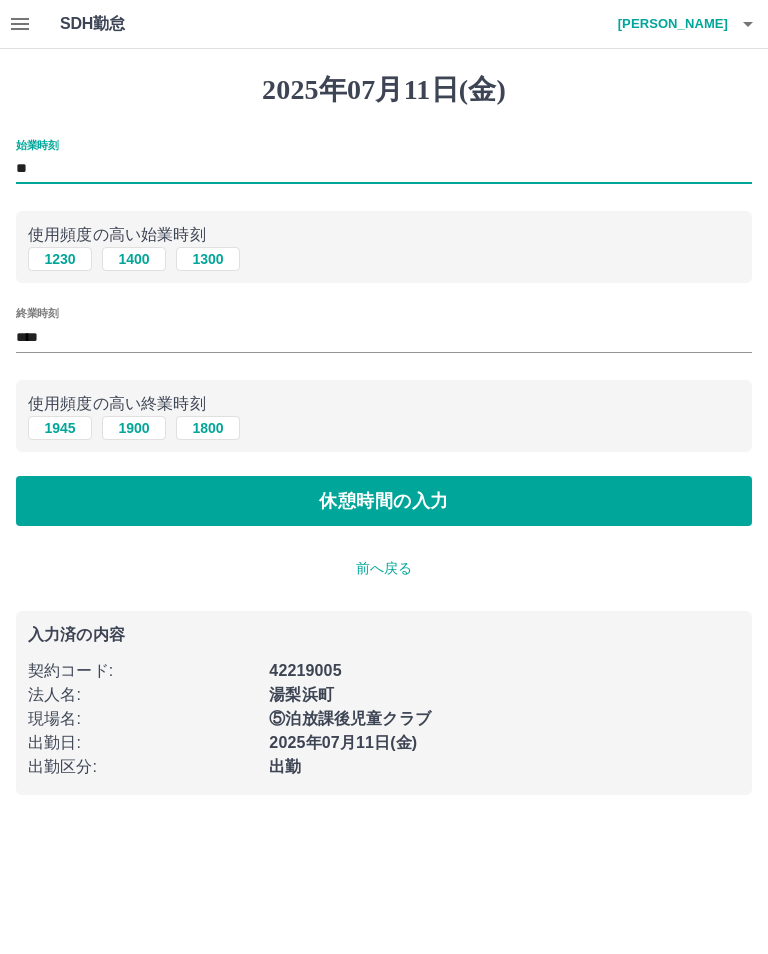 type on "*" 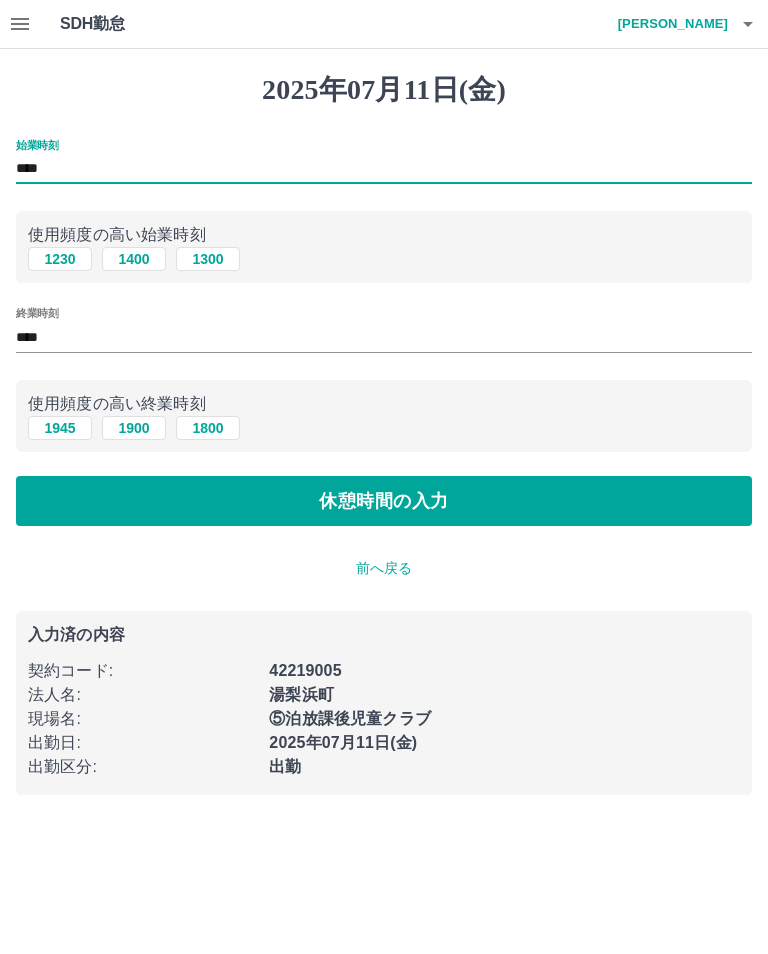 type on "****" 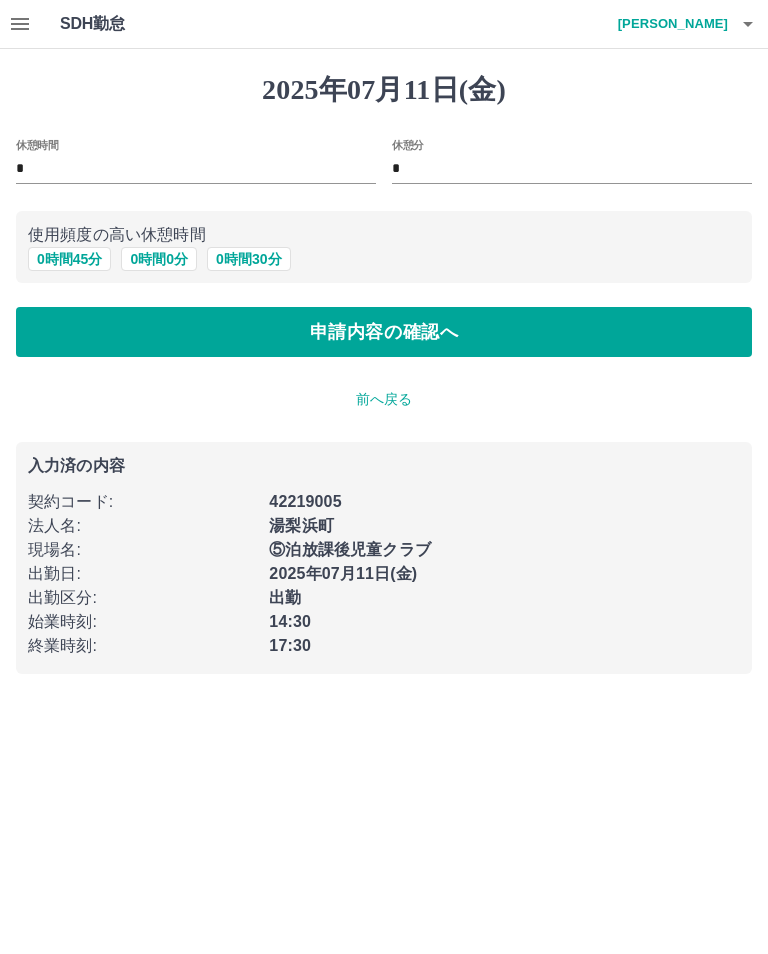 click on "申請内容の確認へ" at bounding box center [384, 332] 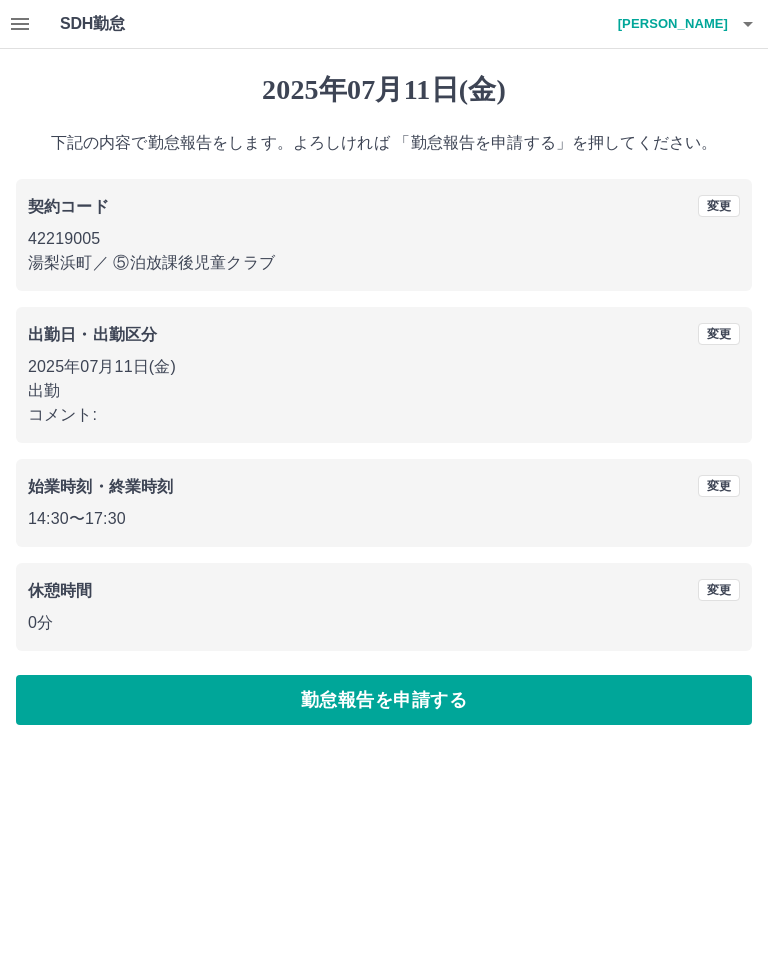 click on "勤怠報告を申請する" at bounding box center (384, 700) 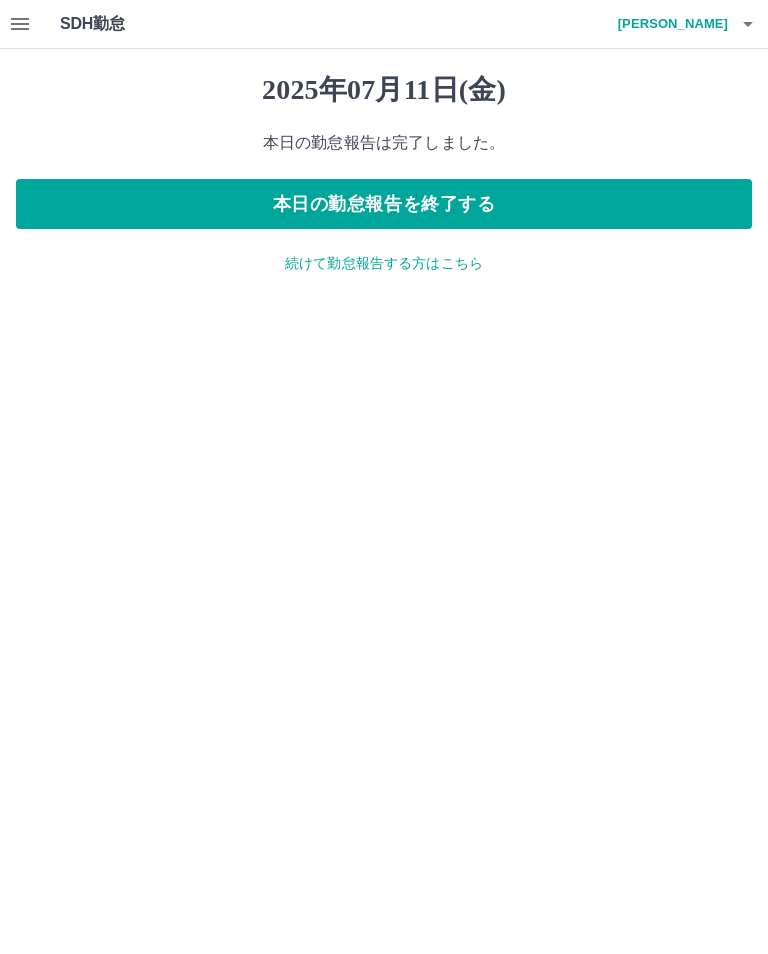 click on "本日の勤怠報告を終了する" at bounding box center [384, 204] 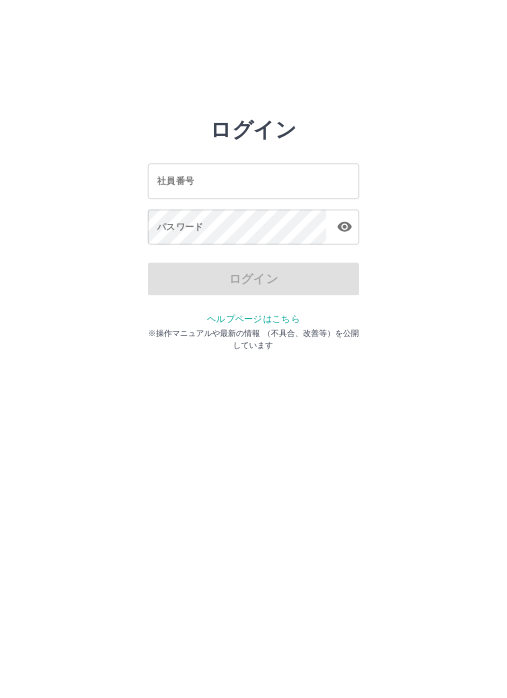 scroll, scrollTop: 0, scrollLeft: 0, axis: both 